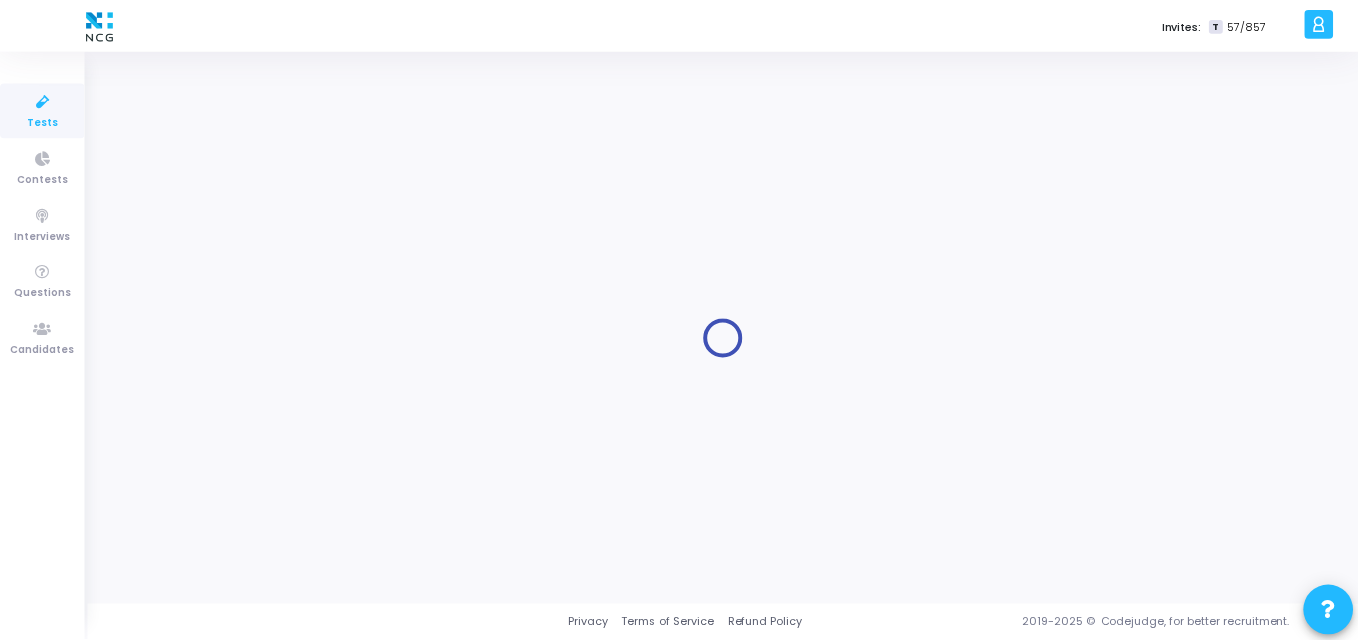 scroll, scrollTop: 0, scrollLeft: 0, axis: both 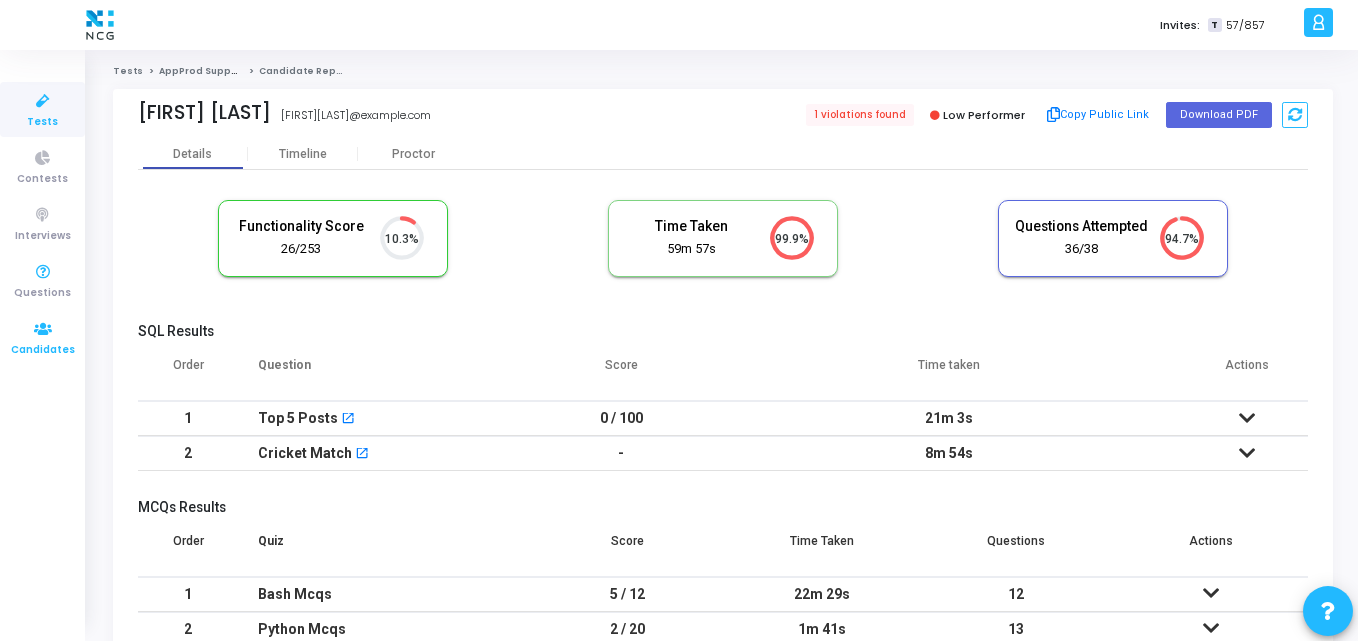 click at bounding box center (43, 329) 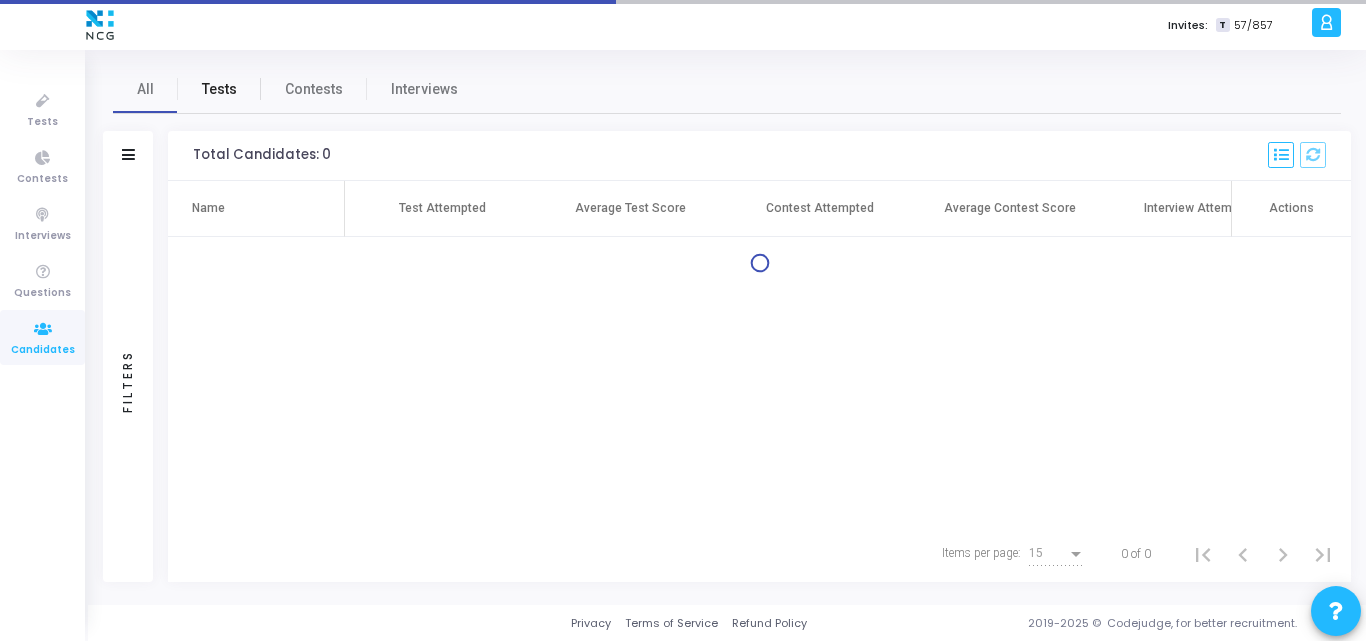 click on "Tests" at bounding box center (219, 89) 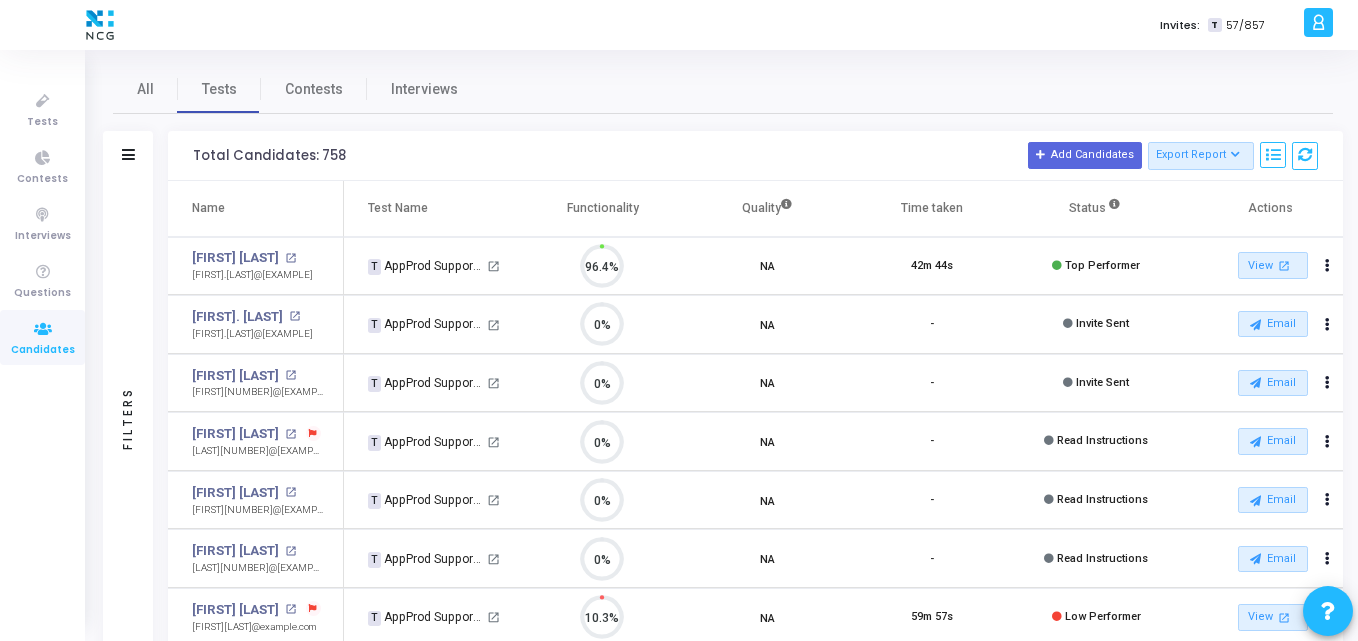 click on "Filters" 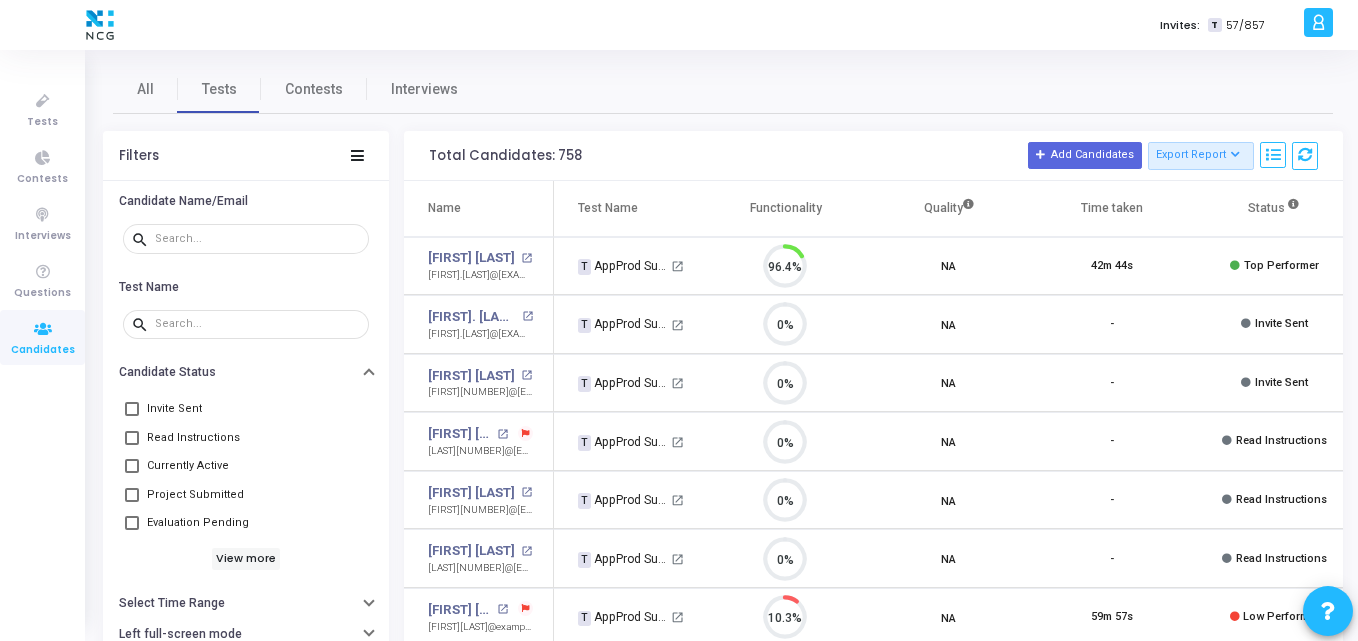 scroll, scrollTop: 9, scrollLeft: 9, axis: both 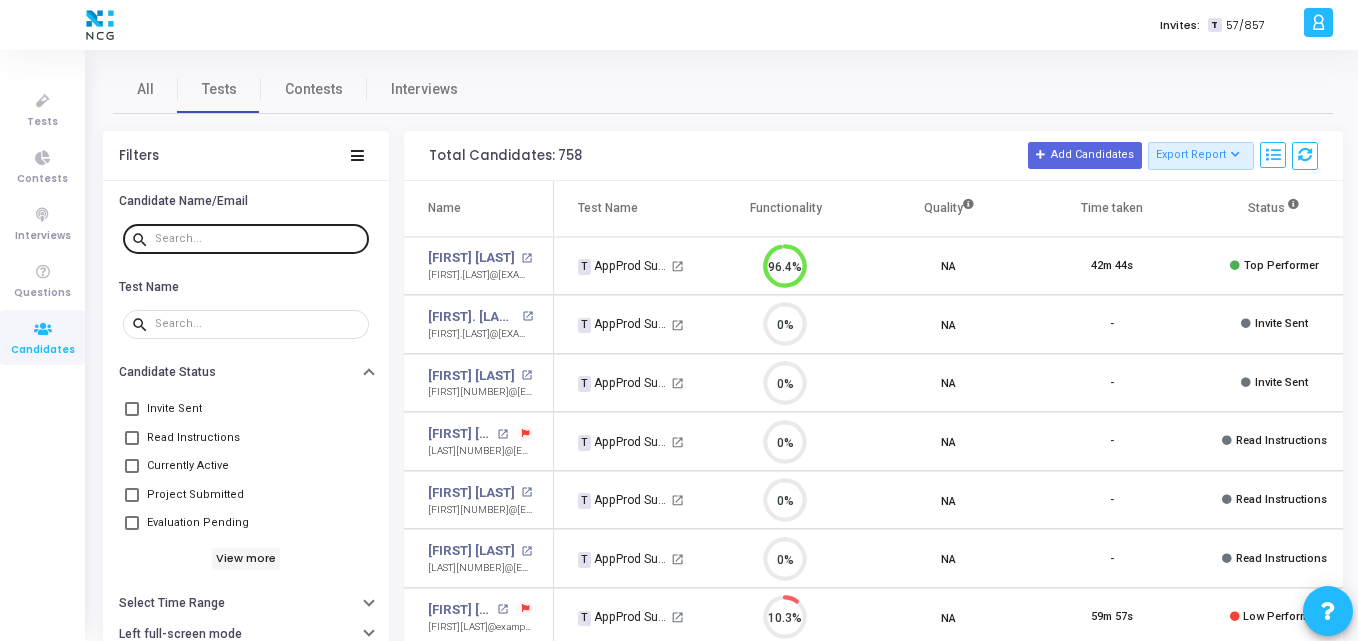 click at bounding box center (258, 238) 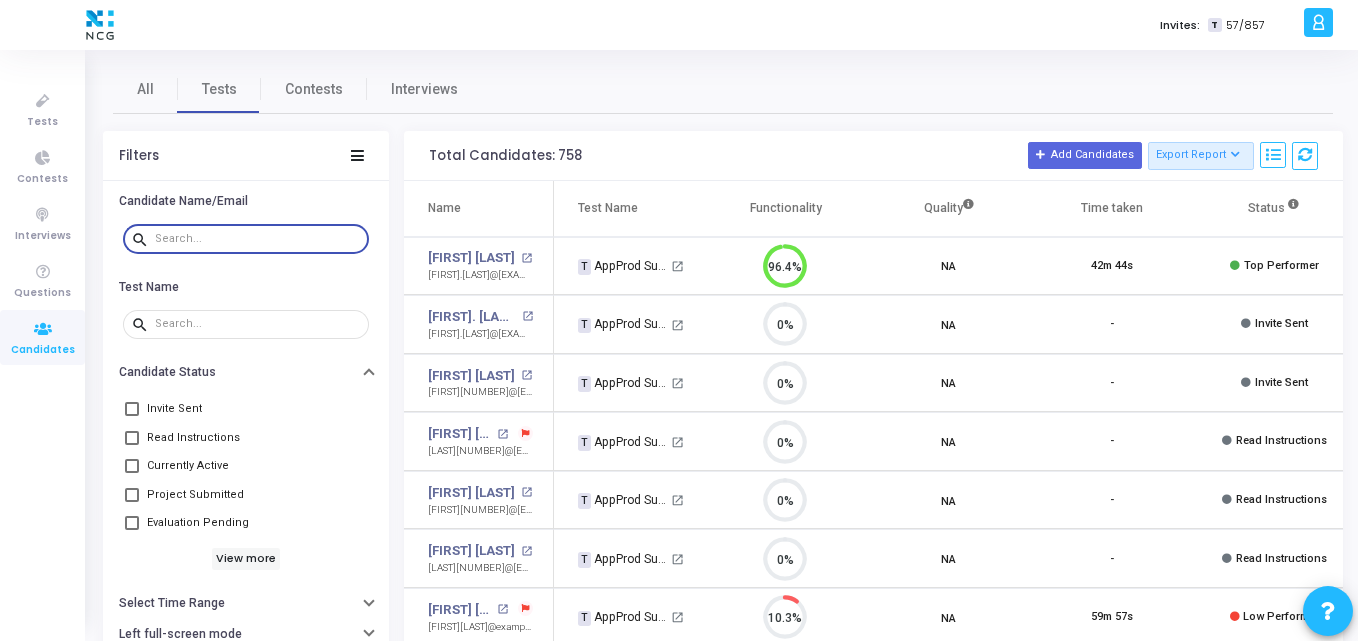 paste on "sumitmahajan0481@gmail.com" 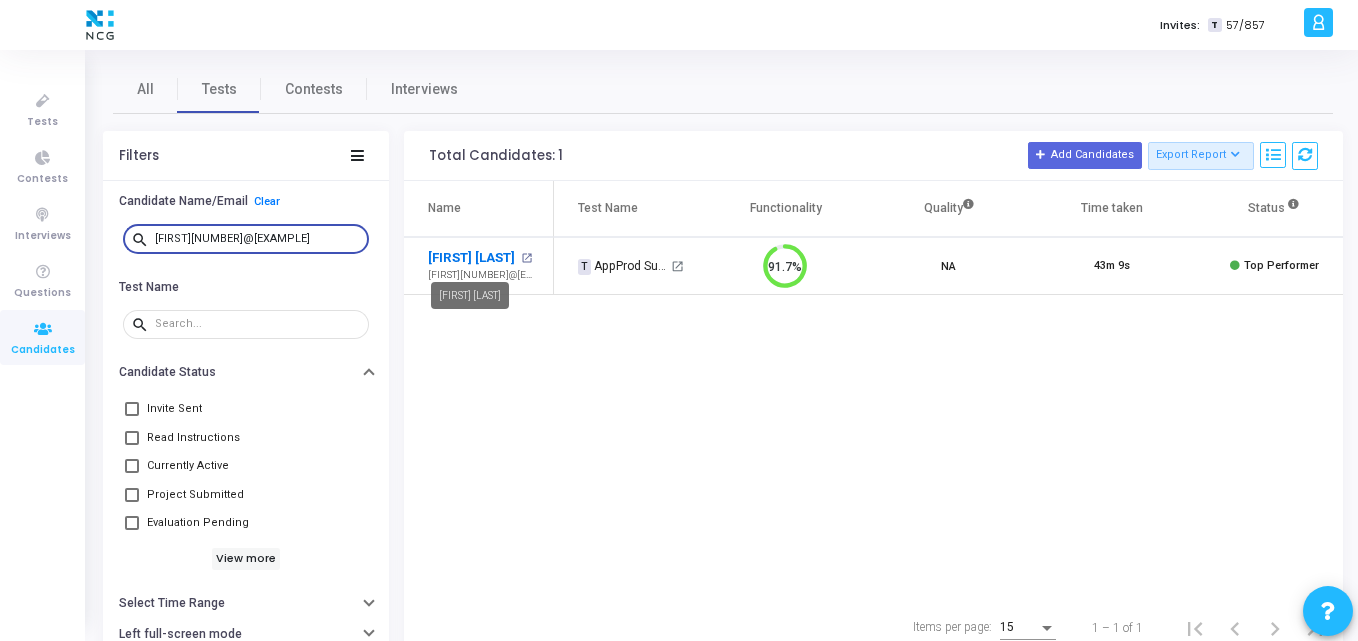 type on "sumitmahajan0481@gmail.com" 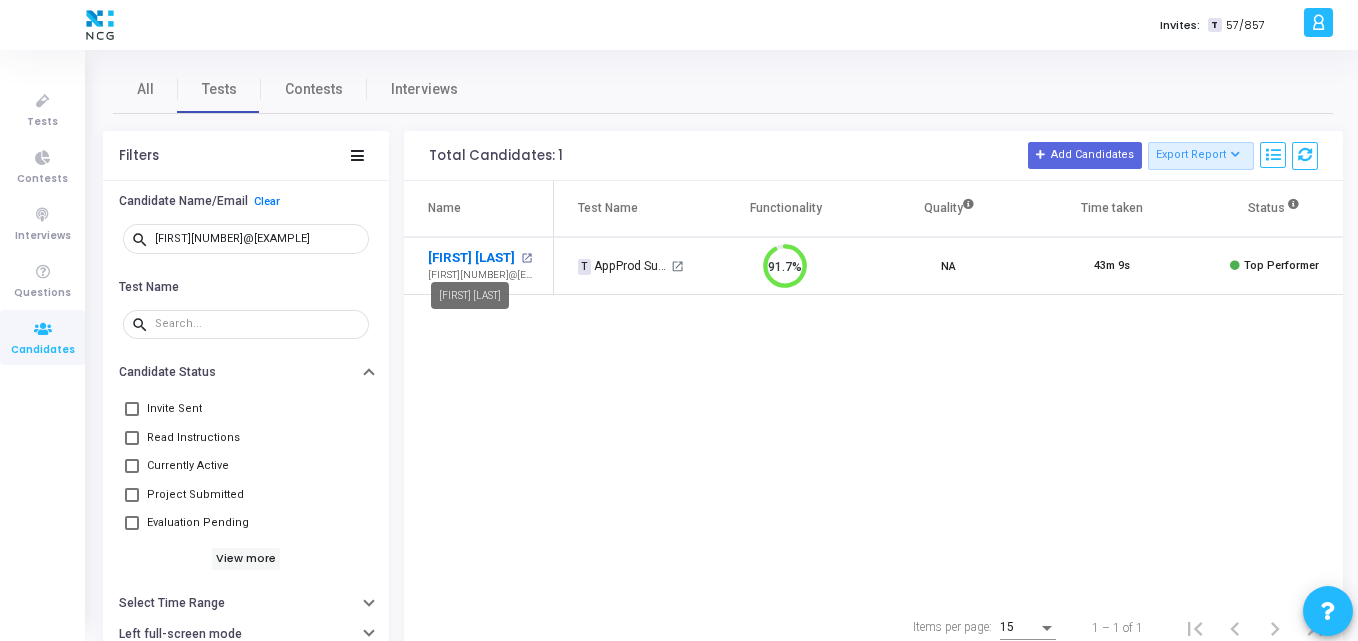 click on "Sumit Mahajan" at bounding box center [471, 258] 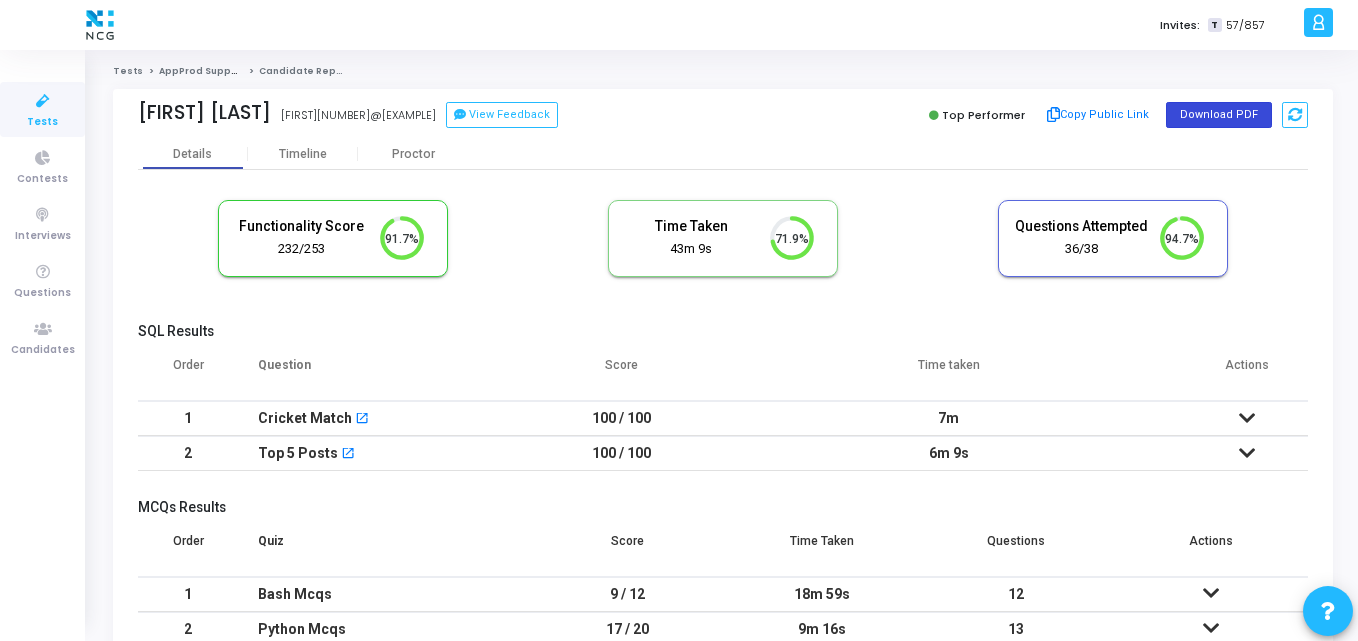 click on "Download PDF" 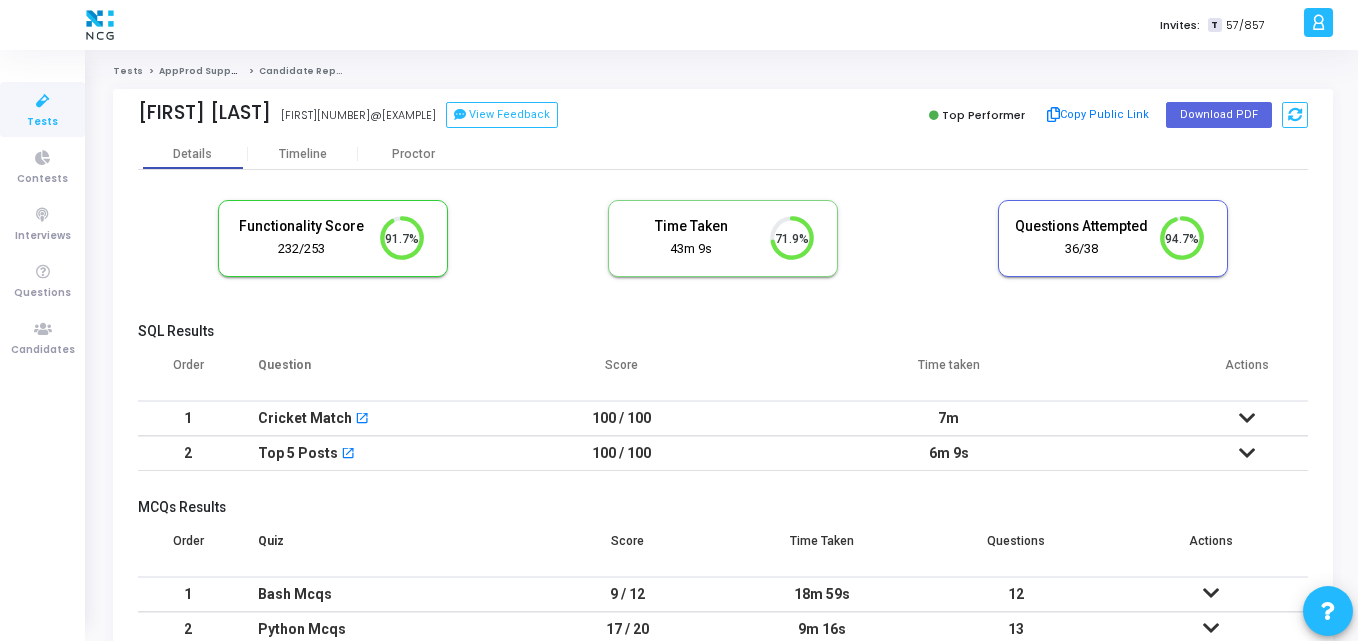 click on "Score" at bounding box center [621, 373] 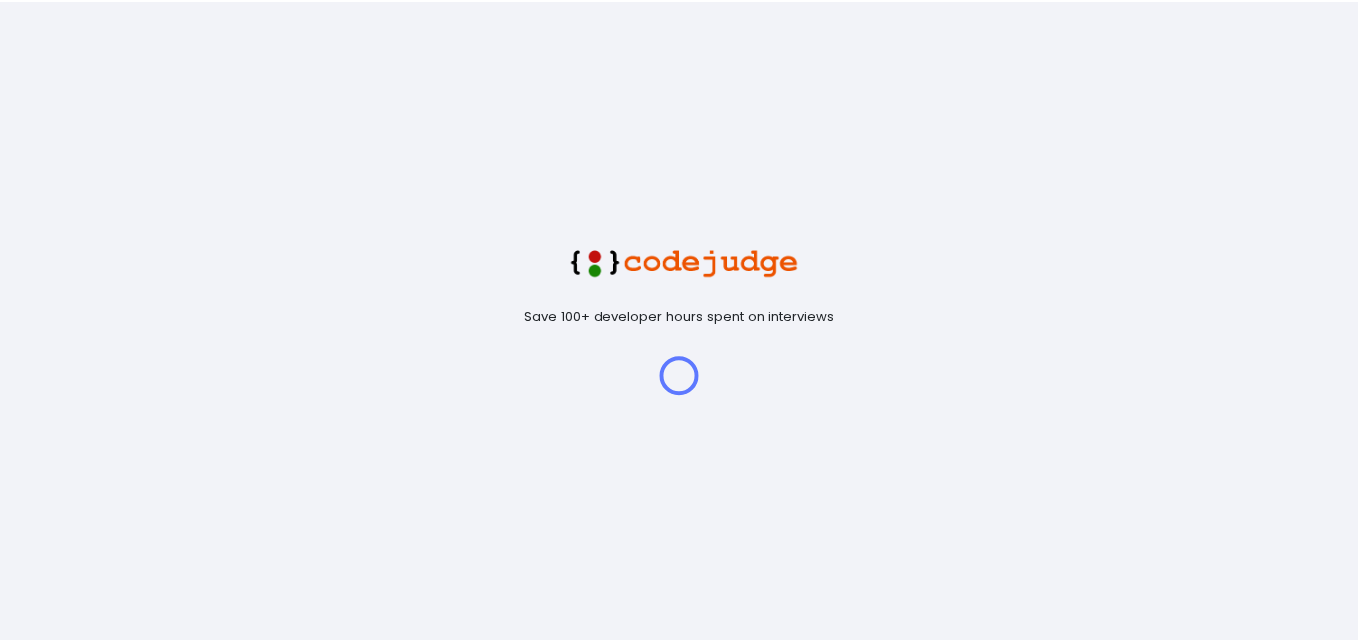 scroll, scrollTop: 0, scrollLeft: 0, axis: both 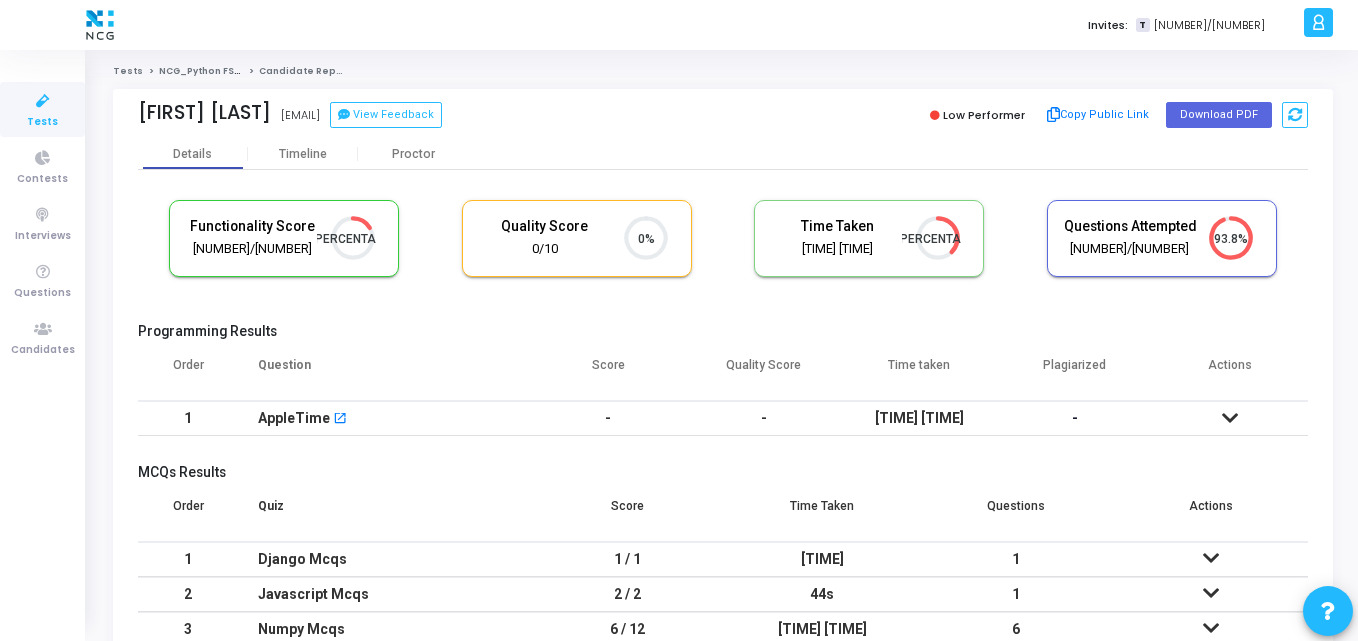 click on "Functionality Score 21/129 16.3% Quality Score  0/10 0% Time Taken calculated once the test is completed Time Taken 22m 44s 37.9% Questions Attempted 15/16 93.8%" at bounding box center [723, 248] 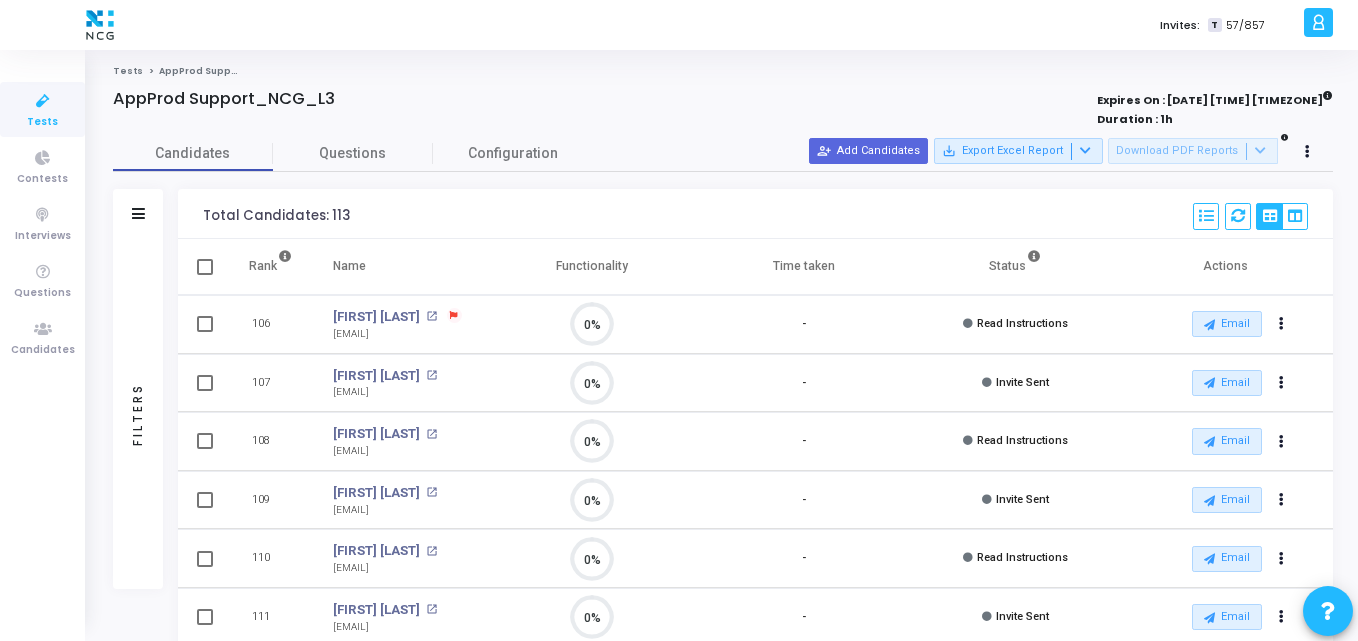 scroll, scrollTop: 230, scrollLeft: 0, axis: vertical 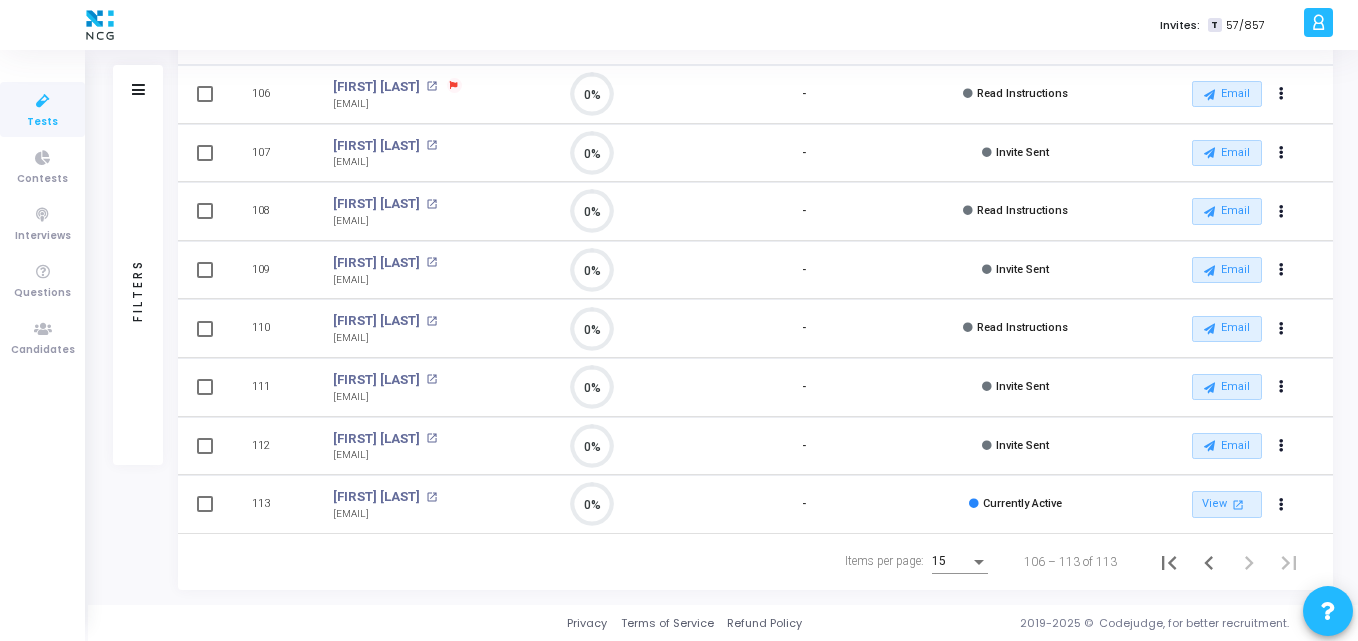 click at bounding box center (43, 101) 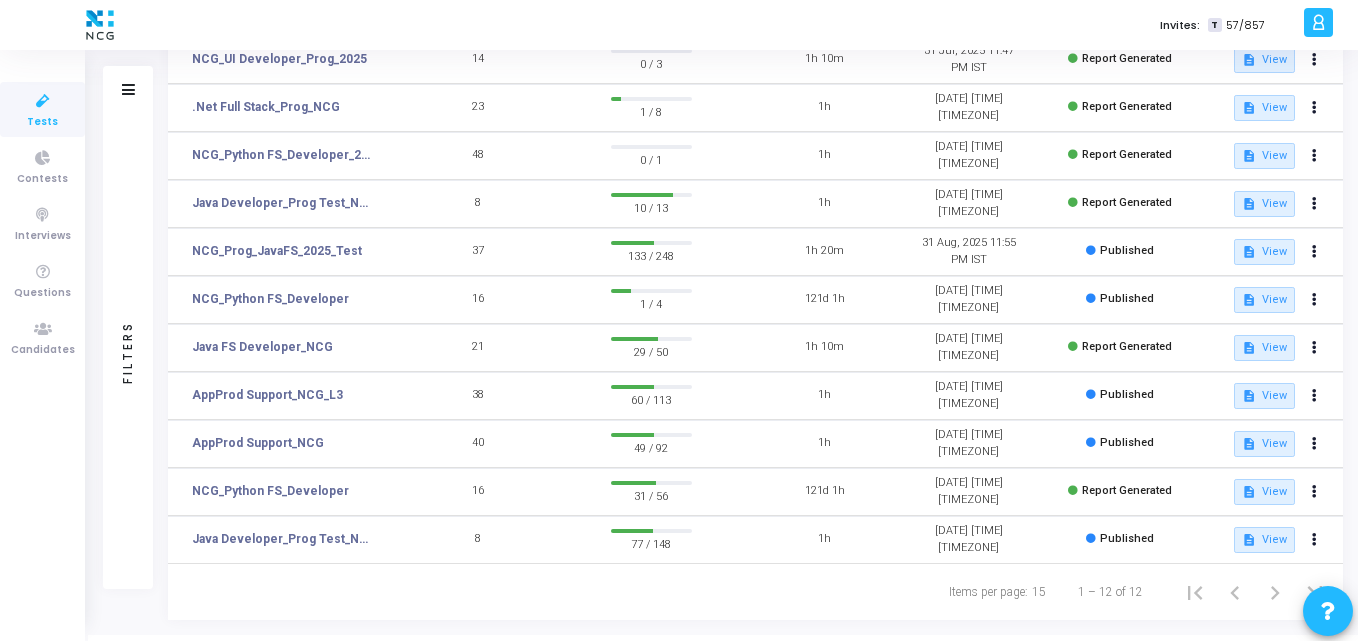 scroll, scrollTop: 269, scrollLeft: 0, axis: vertical 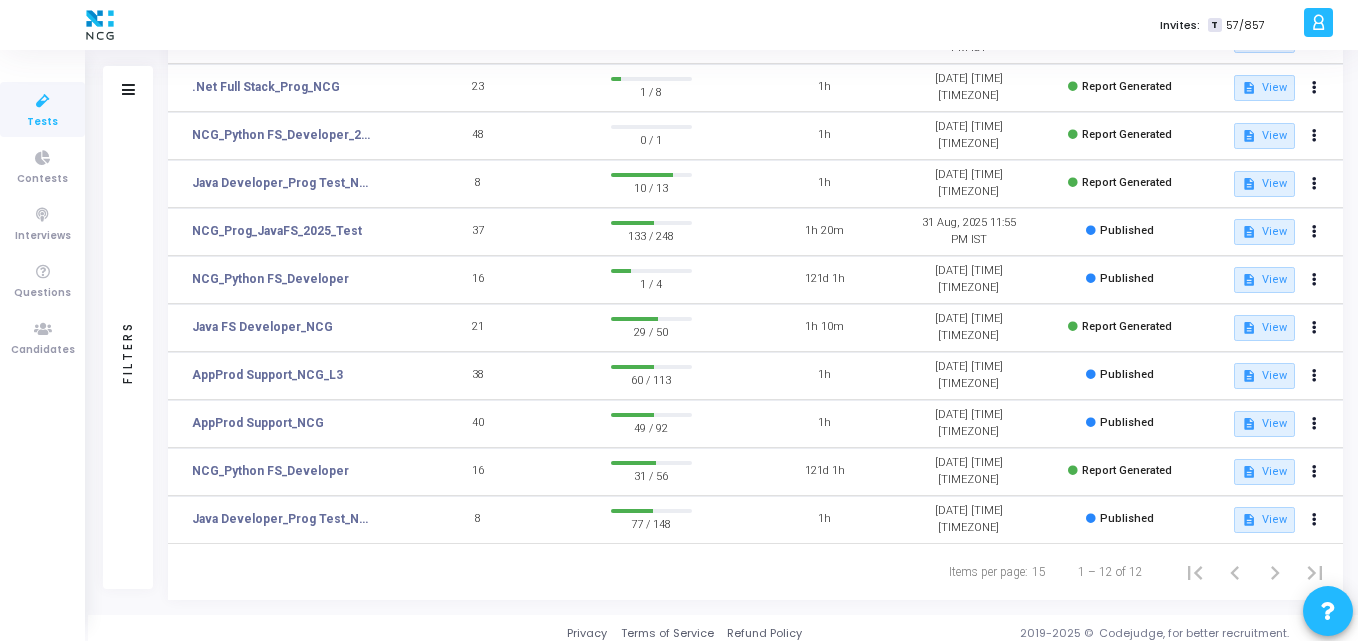 click on "16" 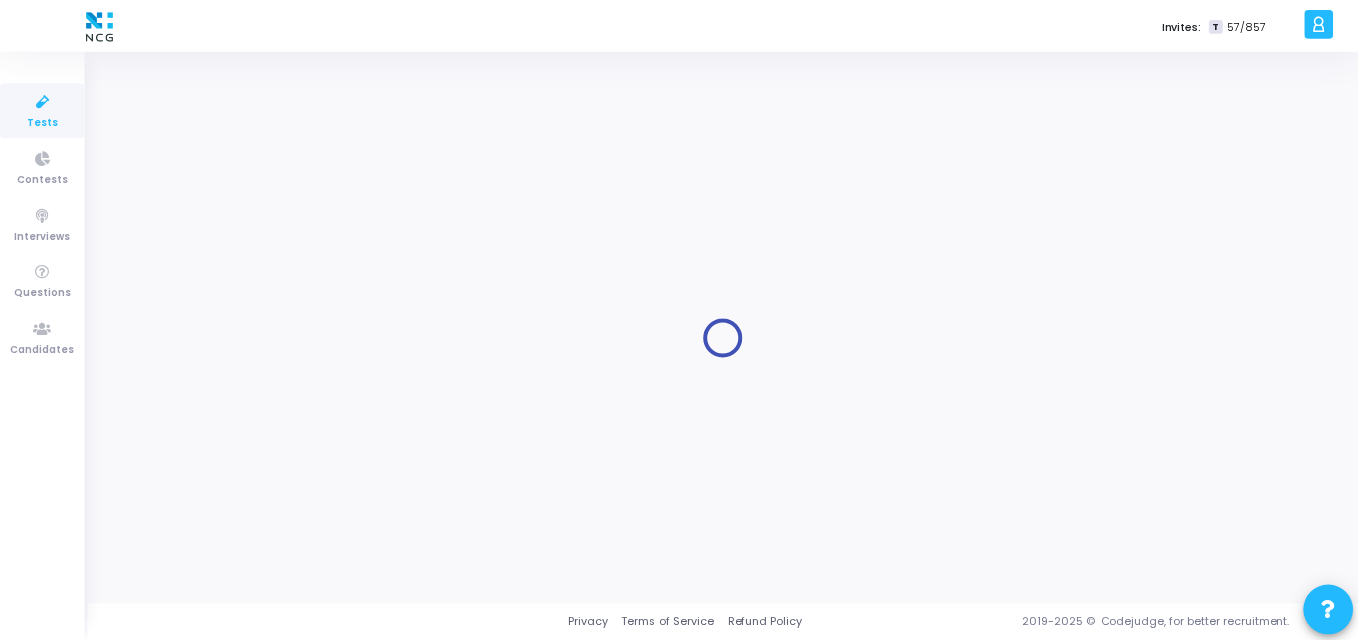 scroll, scrollTop: 0, scrollLeft: 0, axis: both 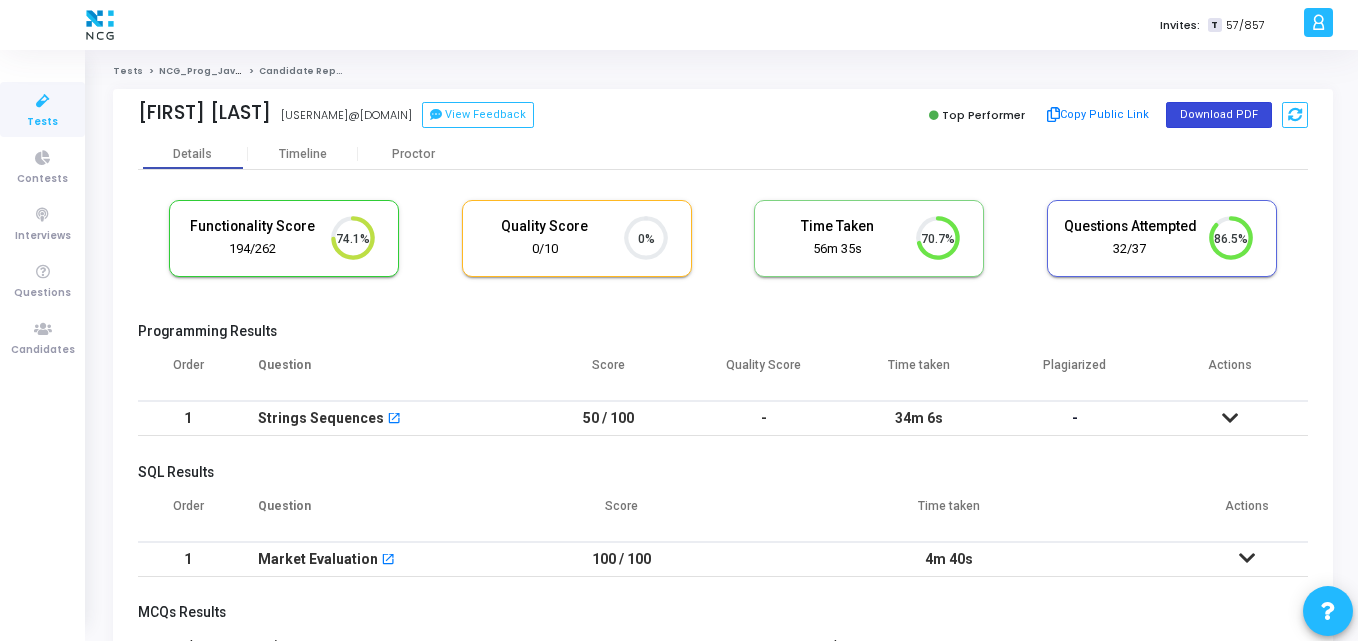 click on "Download PDF" 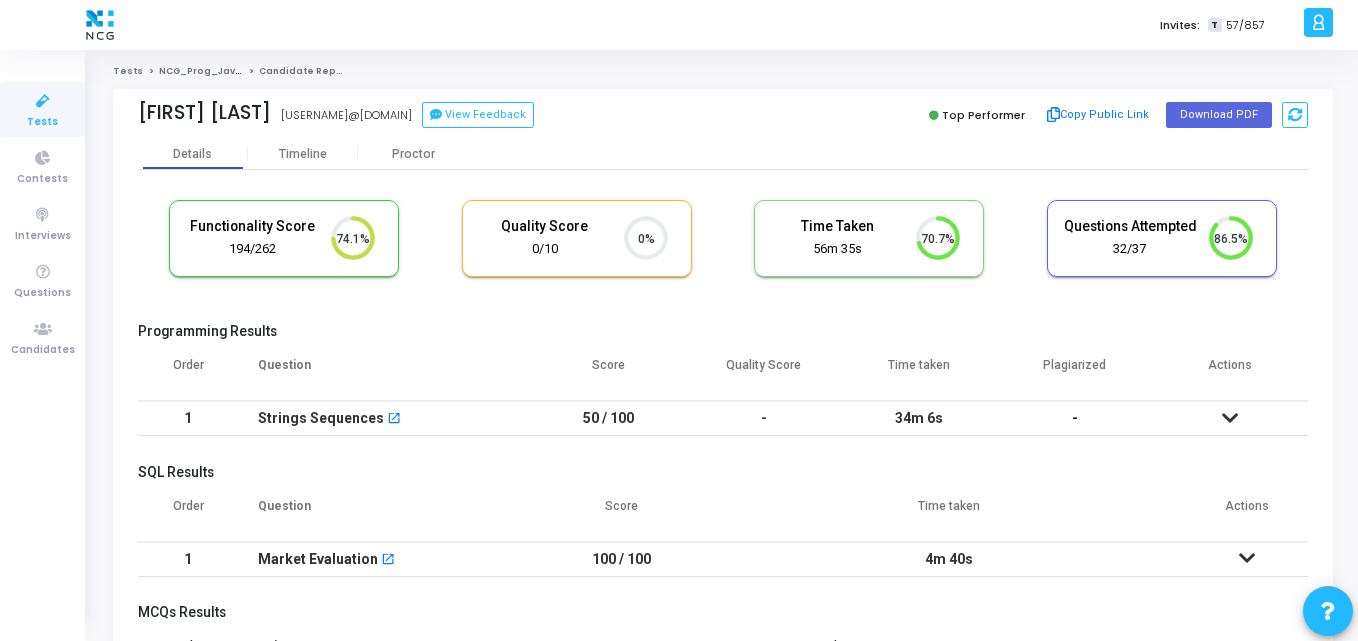 click on "Tests NCG_Prog_JavaFS_2025_Test Candidate Report" 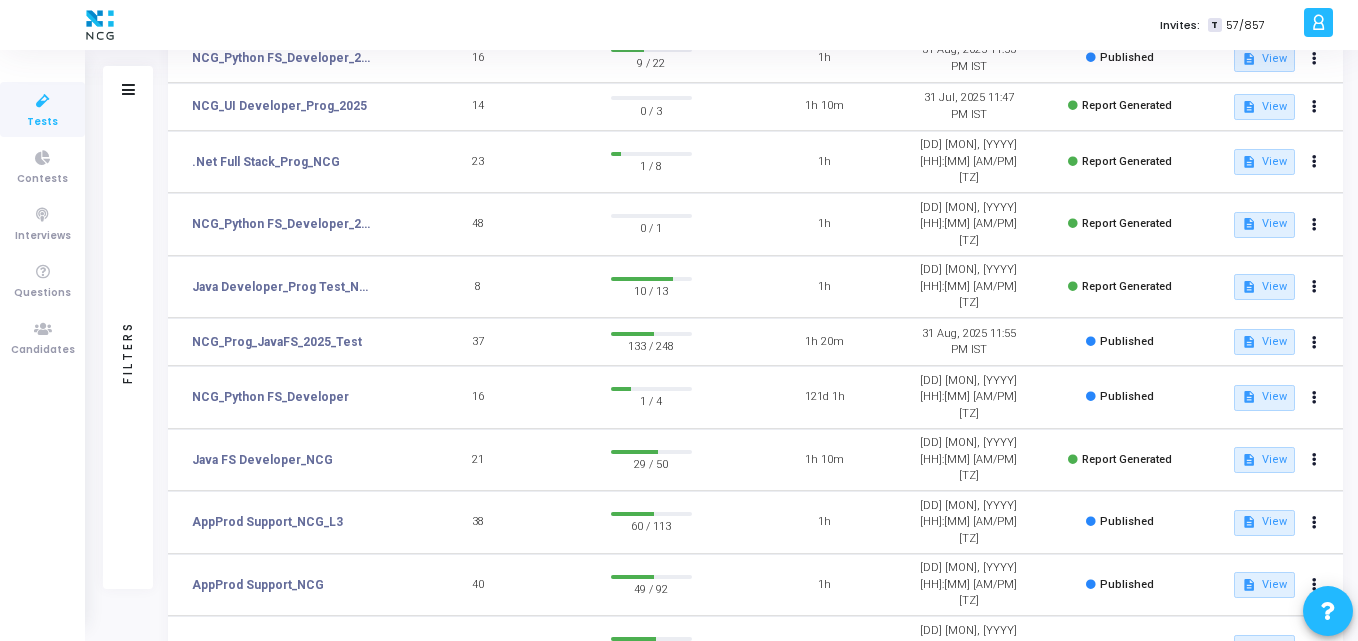 scroll, scrollTop: 0, scrollLeft: 0, axis: both 